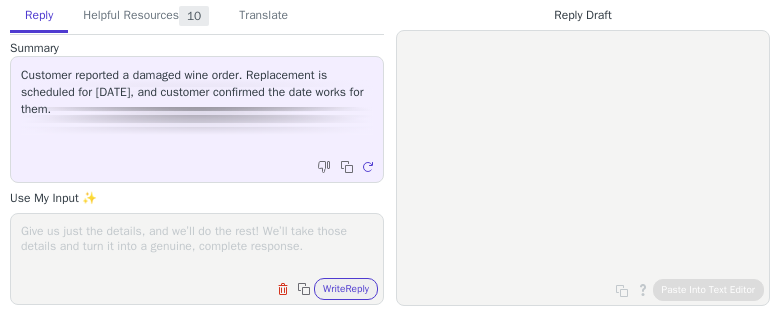 scroll, scrollTop: 0, scrollLeft: 0, axis: both 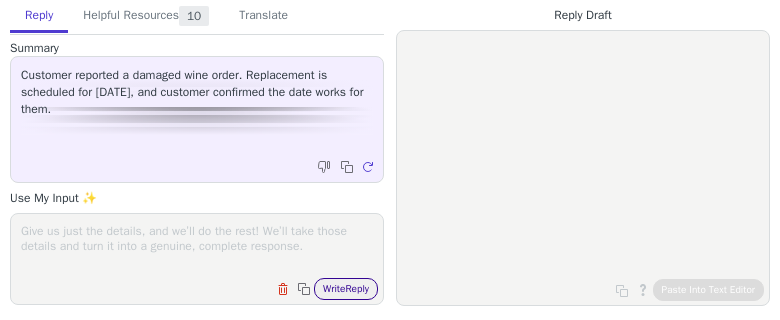 click on "Write  Reply" at bounding box center [346, 289] 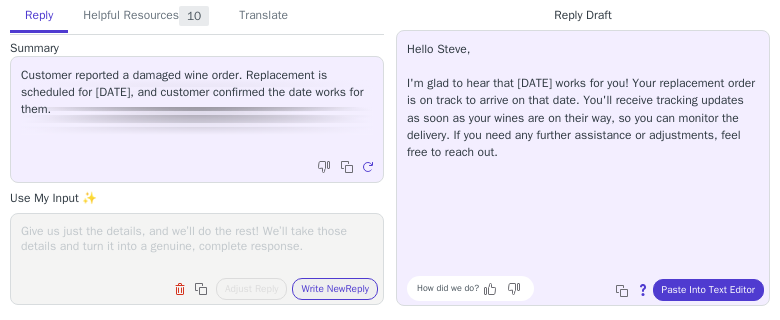 click on "Hello Steve, I'm glad to hear that July 11 works for you! Your replacement order is on track to arrive on that date. You'll receive tracking updates as soon as your wines are on their way, so you can monitor the delivery. If you need any further assistance or adjustments, feel free to reach out." at bounding box center (583, 101) 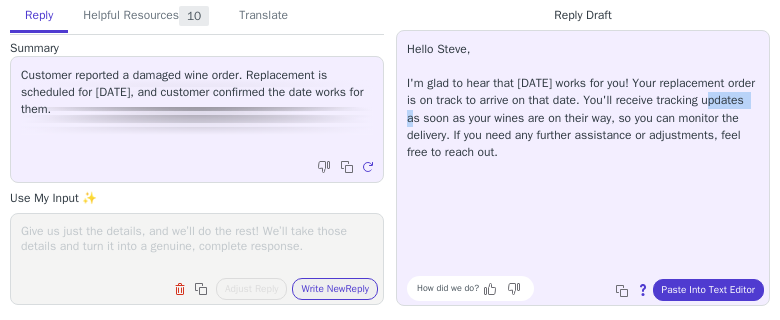click on "Hello Steve, I'm glad to hear that July 11 works for you! Your replacement order is on track to arrive on that date. You'll receive tracking updates as soon as your wines are on their way, so you can monitor the delivery. If you need any further assistance or adjustments, feel free to reach out." at bounding box center [583, 101] 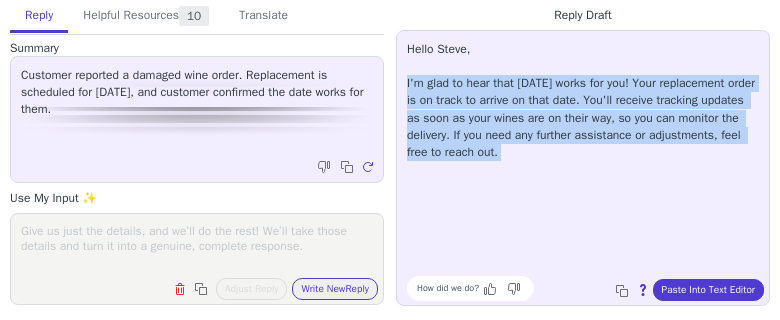 click on "Hello Steve, I'm glad to hear that July 11 works for you! Your replacement order is on track to arrive on that date. You'll receive tracking updates as soon as your wines are on their way, so you can monitor the delivery. If you need any further assistance or adjustments, feel free to reach out." at bounding box center (583, 101) 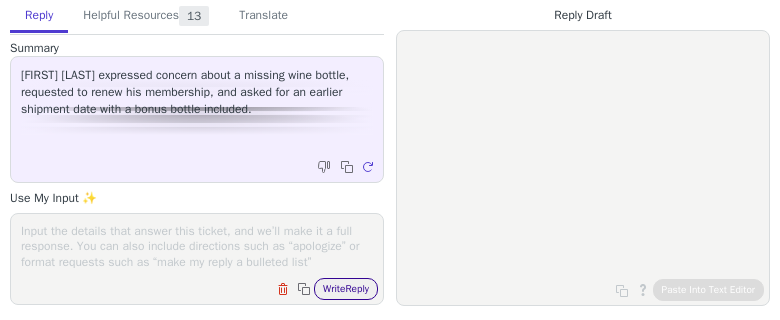 scroll, scrollTop: 0, scrollLeft: 0, axis: both 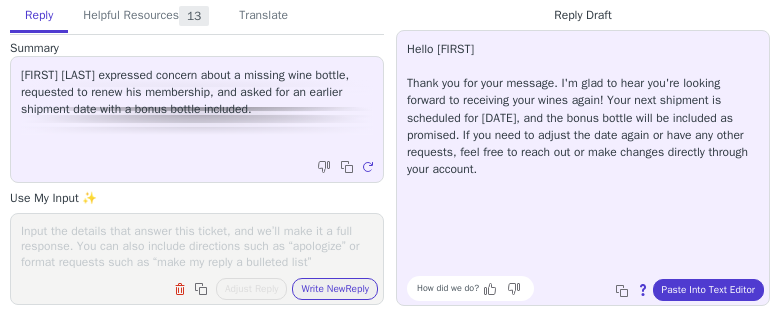 click on "Hello [FIRST], Thank you for your message. I'm glad to hear you're looking forward to receiving your wines again! Your next shipment is scheduled for [DATE], and the bonus bottle will be included as promised. If you need to adjust the date again or have any other requests, feel free to reach out or make changes directly through your account." at bounding box center [583, 109] 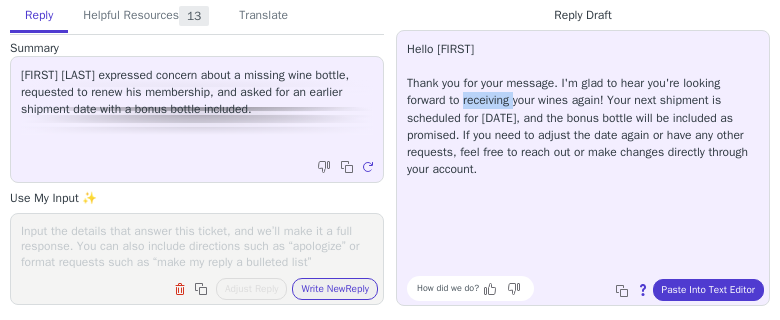 click on "Hello Rolando, Thank you for your message. I'm glad to hear you're looking forward to receiving your wines again! Your next shipment is scheduled for July 15, 2025, and the bonus bottle will be included as promised. If you need to adjust the date again or have any other requests, feel free to reach out or make changes directly through your account." at bounding box center [583, 109] 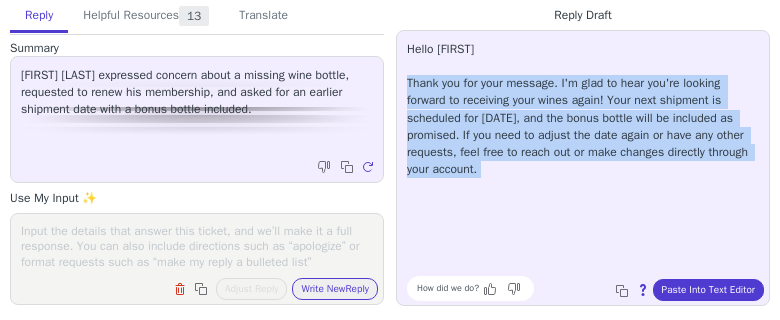click on "Hello Rolando, Thank you for your message. I'm glad to hear you're looking forward to receiving your wines again! Your next shipment is scheduled for July 15, 2025, and the bonus bottle will be included as promised. If you need to adjust the date again or have any other requests, feel free to reach out or make changes directly through your account." at bounding box center [583, 109] 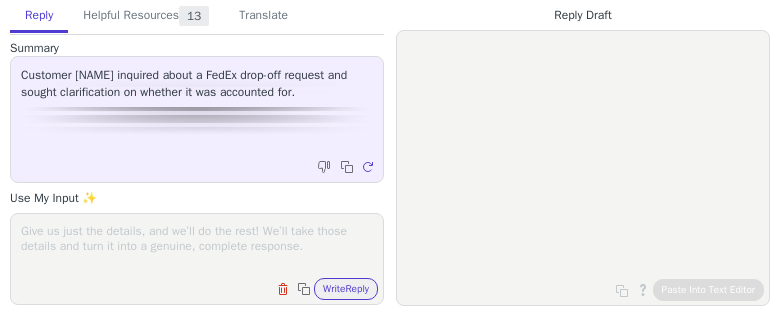 scroll, scrollTop: 0, scrollLeft: 0, axis: both 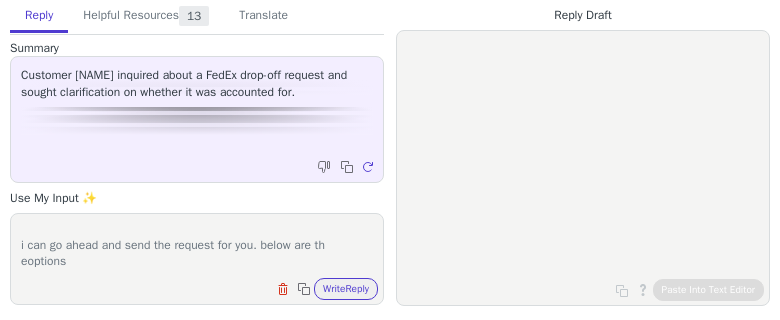 type on "i checked the order and it doesn't show that fedex accpeted your request.
i can go ahead and send the request for you. below are th eoptions" 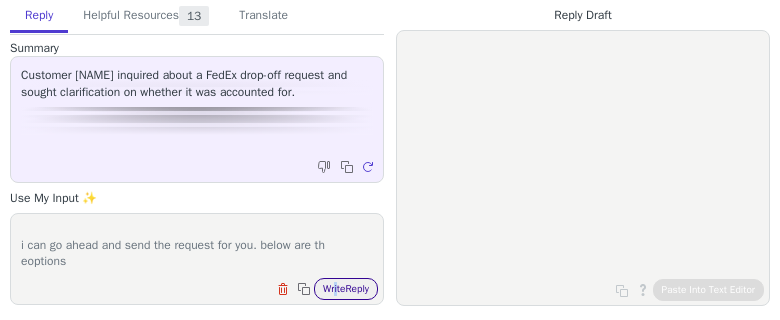 click on "Clear field Copy to clipboard Write  Reply" at bounding box center [207, 287] 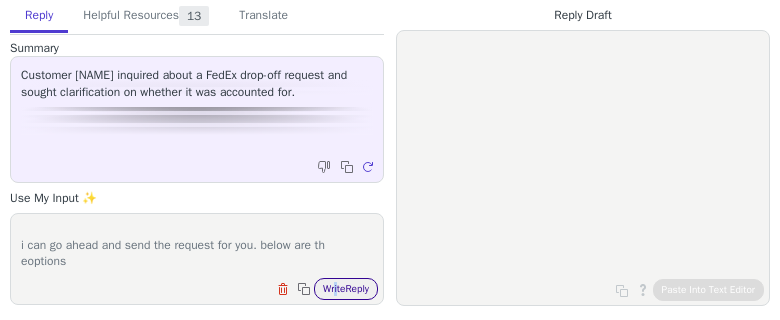 click on "Write  Reply" at bounding box center [346, 289] 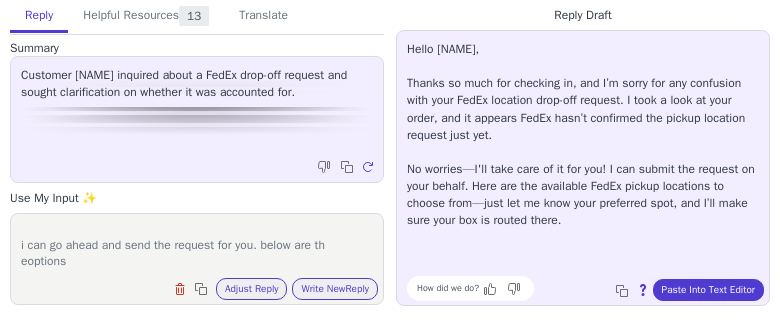 click on "Hello August, Thanks so much for checking in, and I’m sorry for any confusion with your FedEx location drop-off request. I took a look at your order, and it appears FedEx hasn’t confirmed the pickup location request just yet. No worries—I'll take care of it for you! I can submit the request on your behalf. Here are the available FedEx pickup locations to choose from—just let me know your preferred spot, and I’ll make sure your box is routed there." at bounding box center [583, 135] 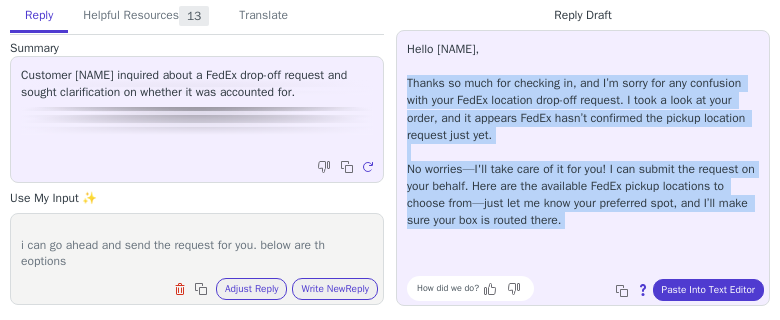 drag, startPoint x: 415, startPoint y: 81, endPoint x: 630, endPoint y: 218, distance: 254.93921 